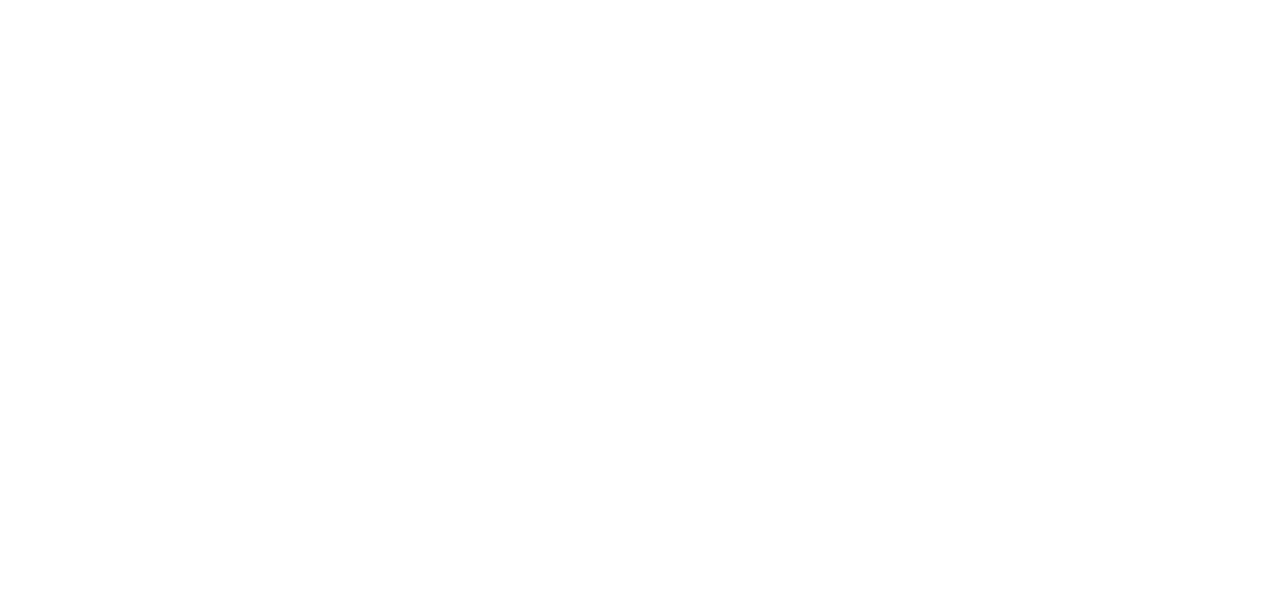 scroll, scrollTop: 0, scrollLeft: 0, axis: both 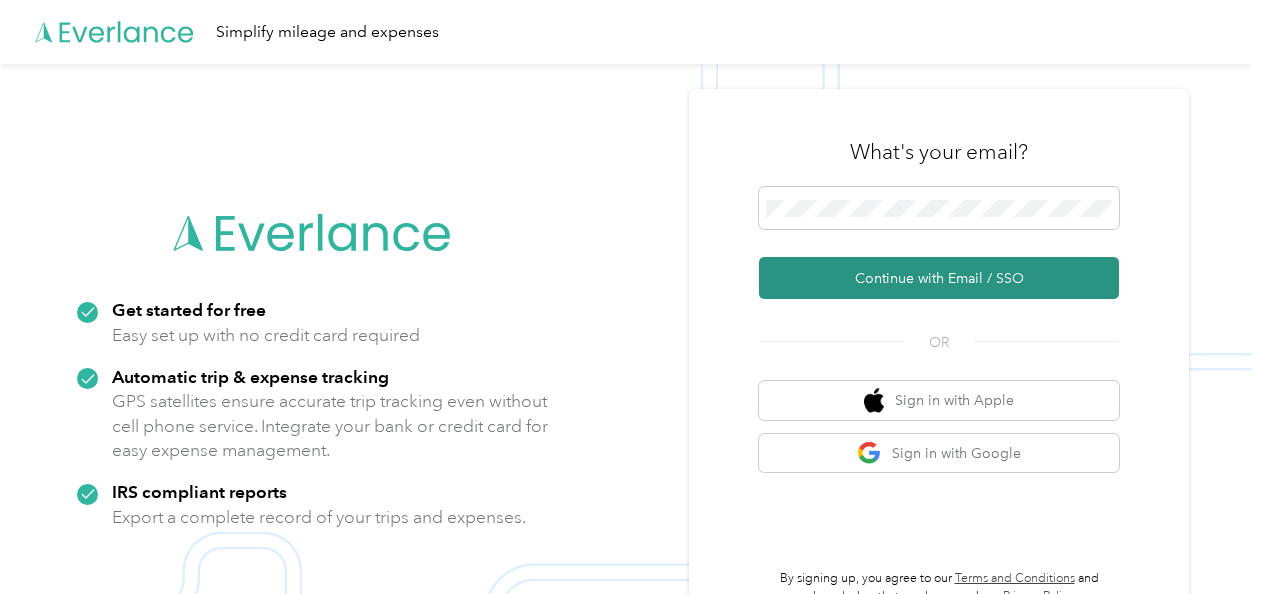 click on "Continue with Email / SSO" at bounding box center (939, 278) 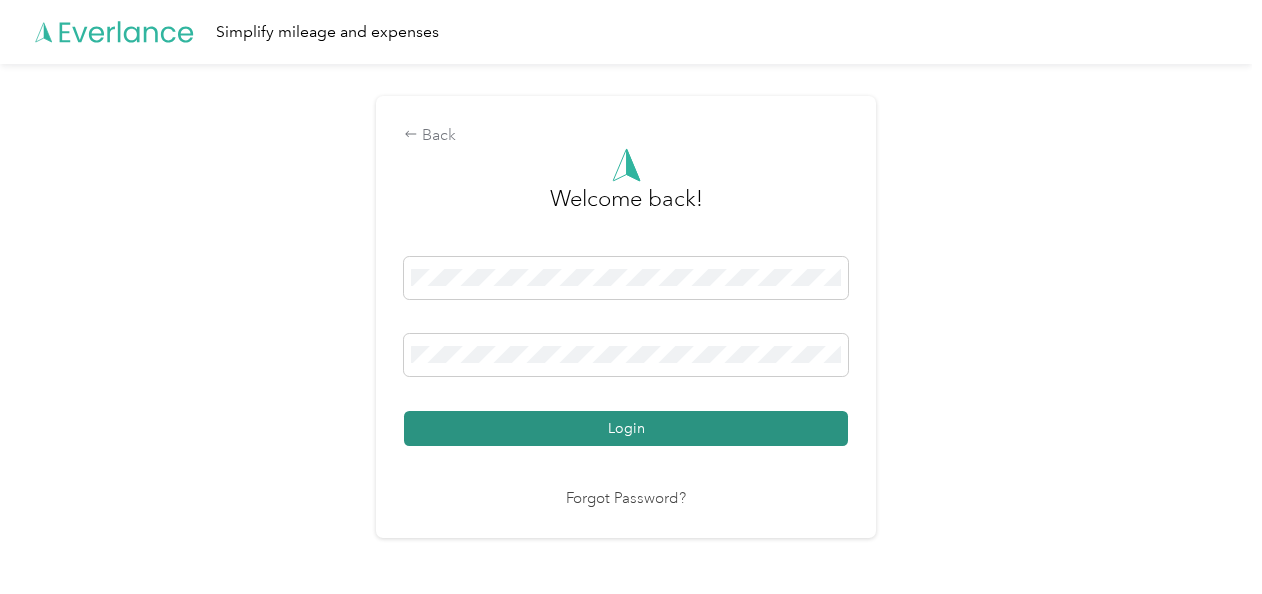 click on "Login" at bounding box center (626, 428) 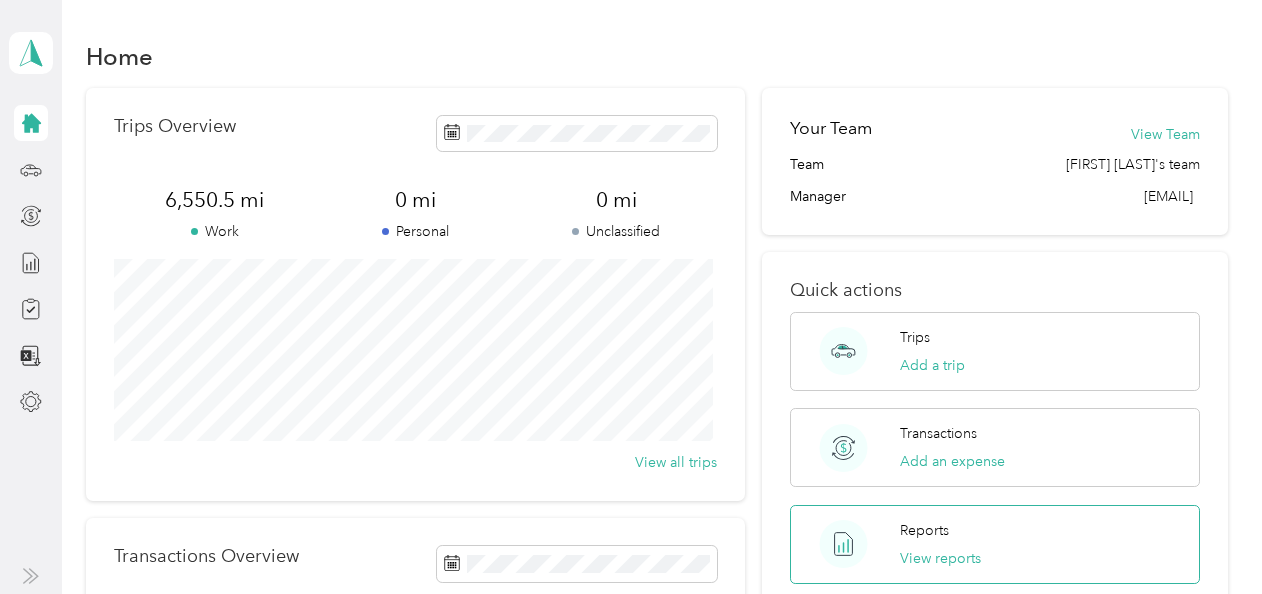 click on "Reports" at bounding box center [924, 530] 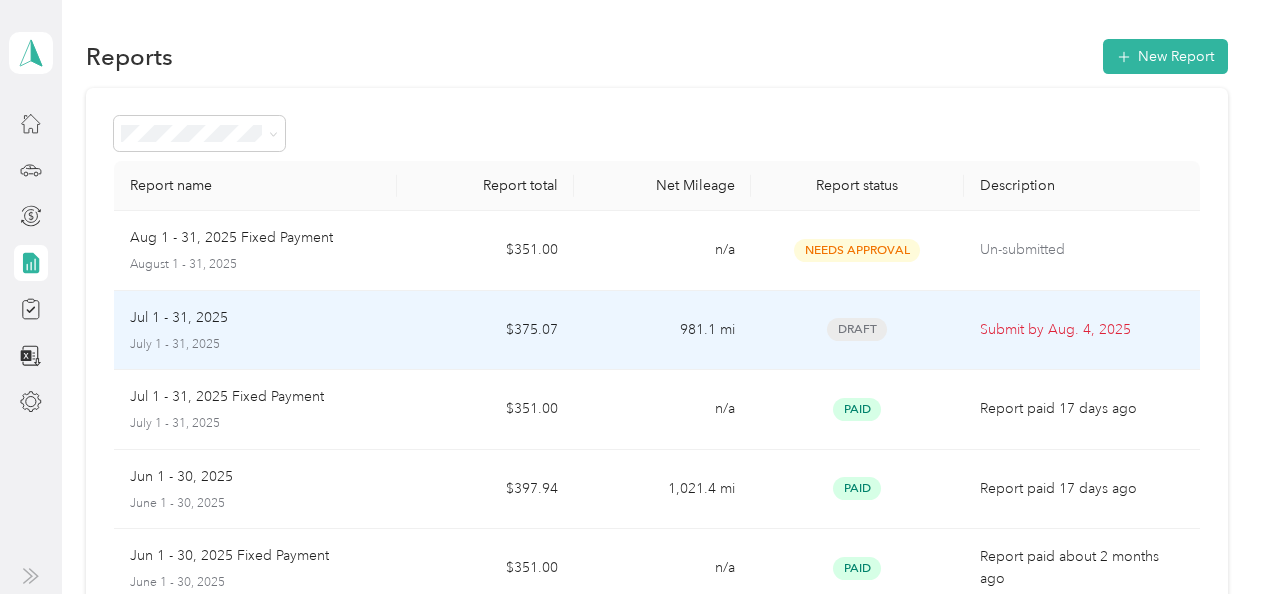 click on "July 1 - 31, 2025" at bounding box center [255, 345] 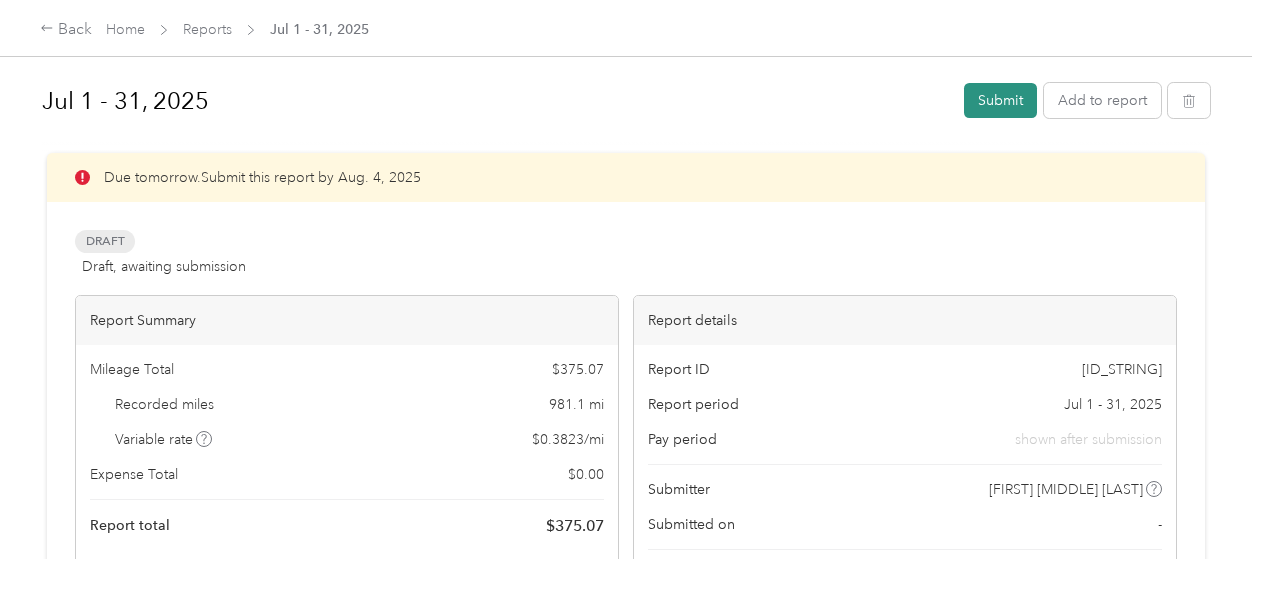 click on "Submit" at bounding box center [1000, 100] 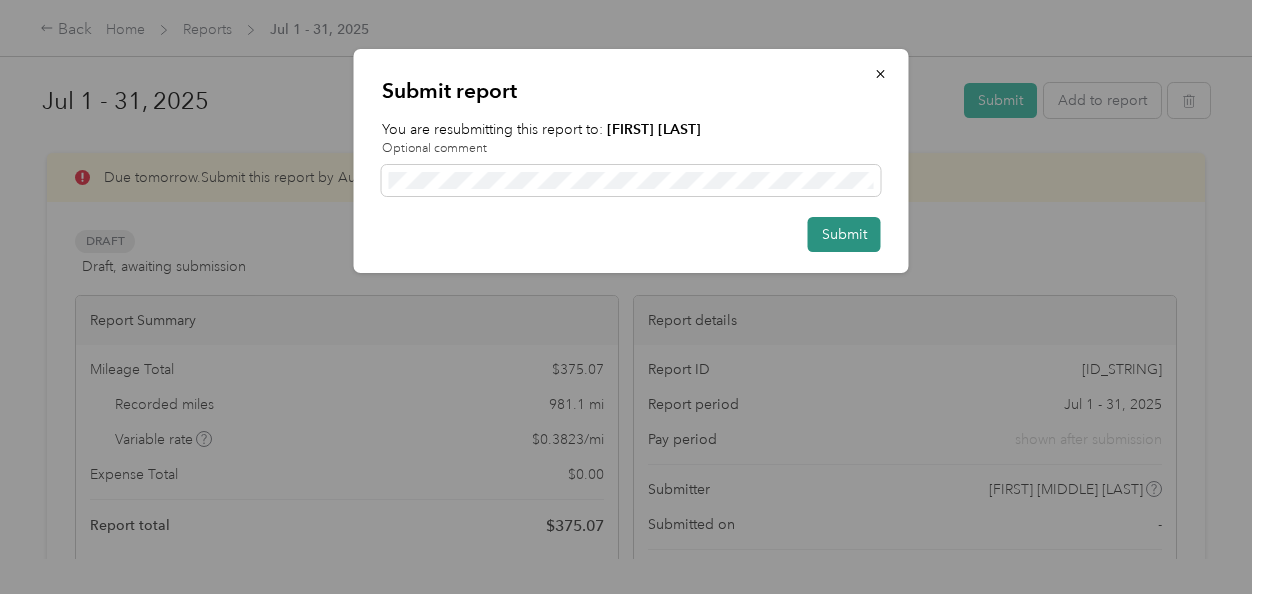 click on "Submit" at bounding box center [844, 234] 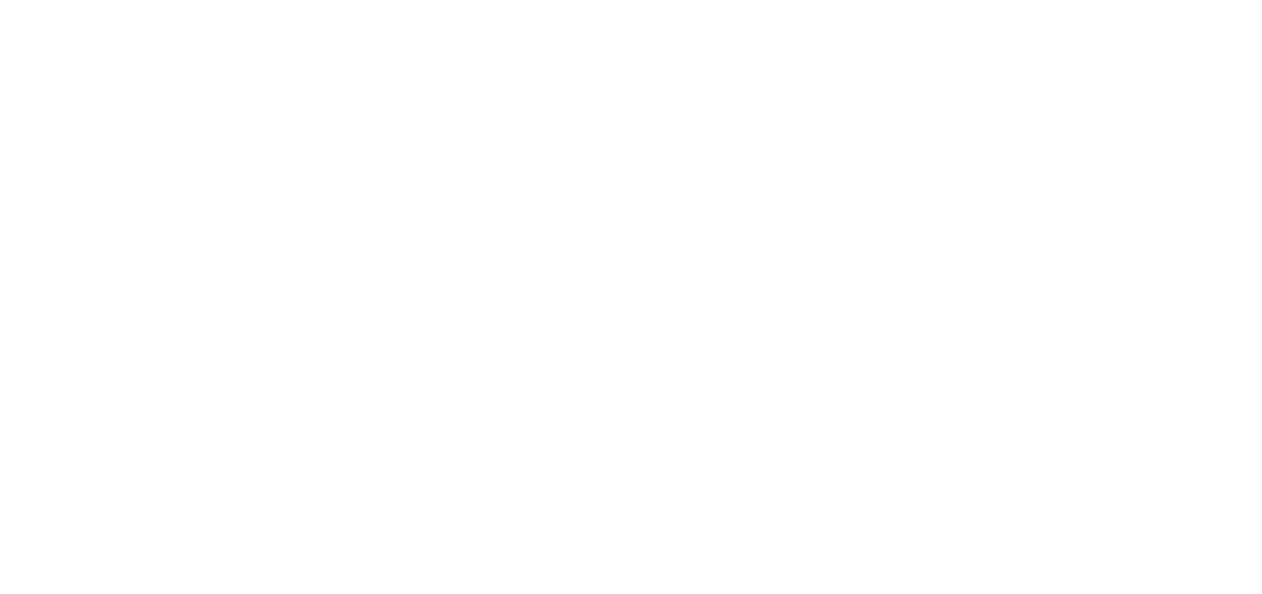 scroll, scrollTop: 0, scrollLeft: 0, axis: both 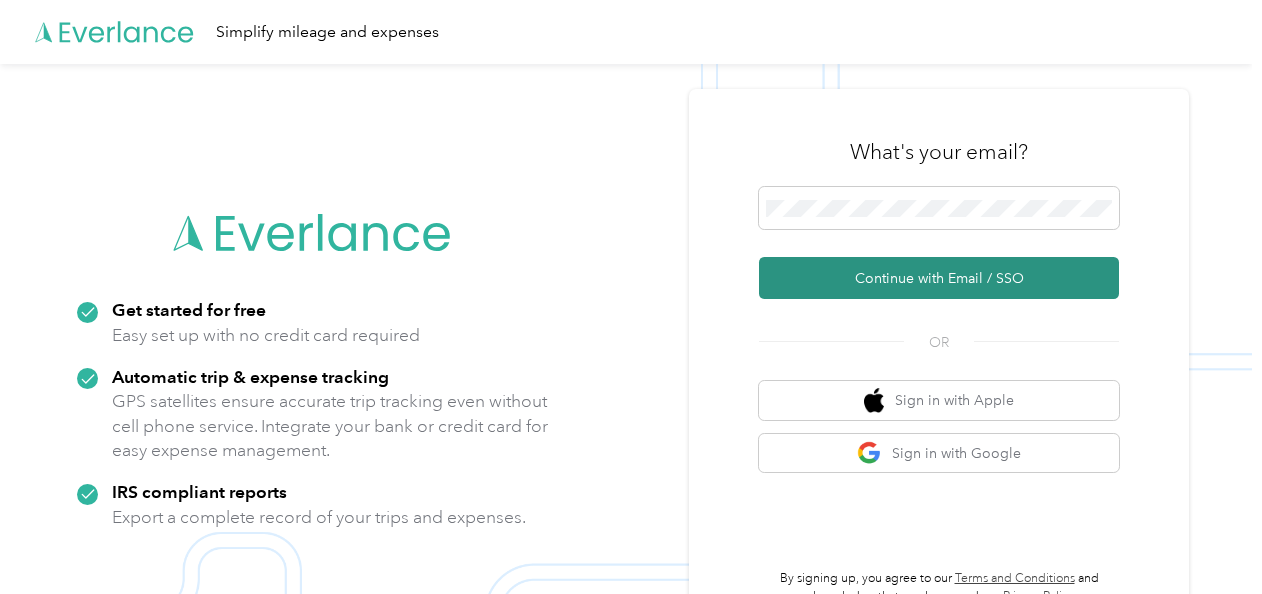 click on "Continue with Email / SSO" at bounding box center (939, 278) 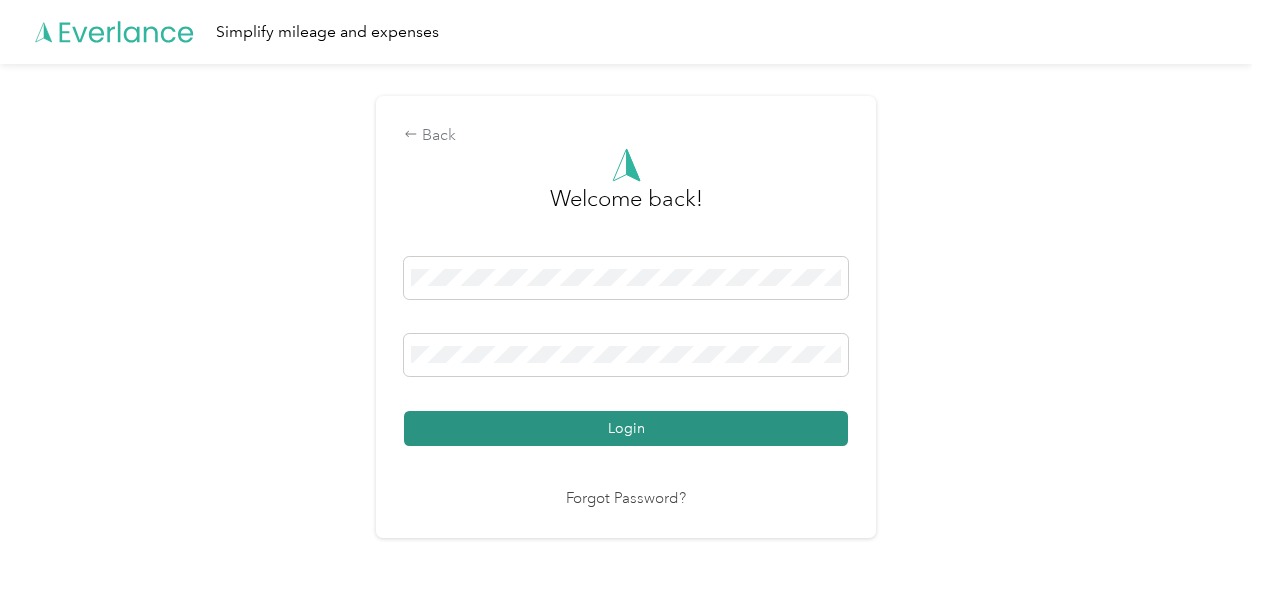 click on "Login" at bounding box center (626, 428) 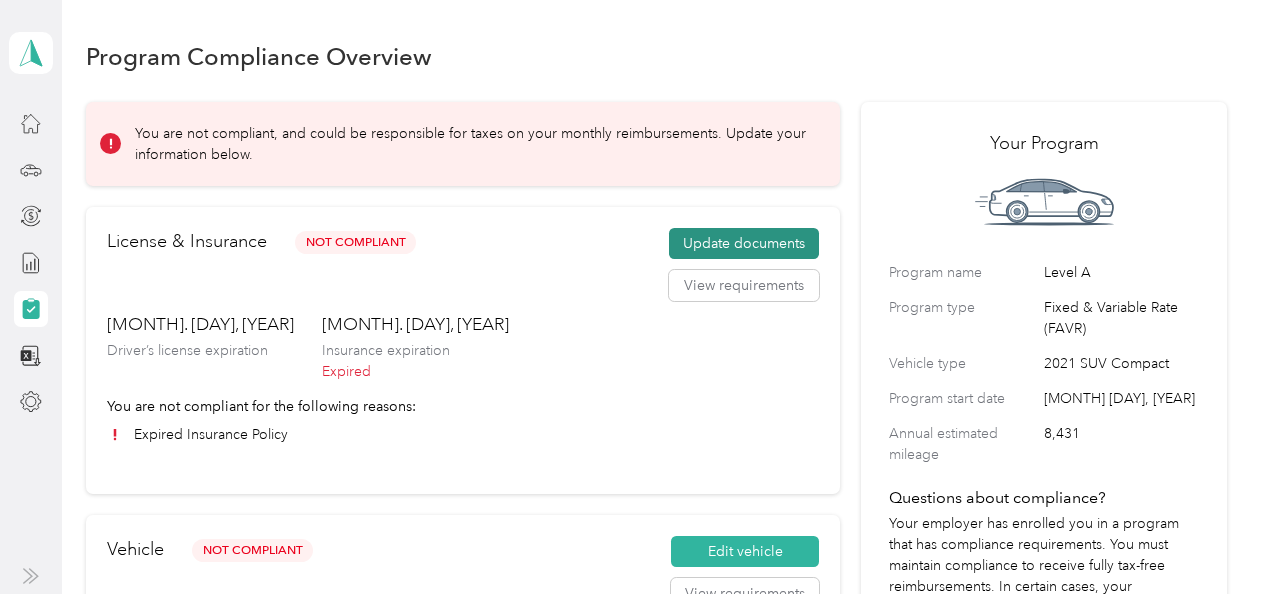 click on "Update documents" at bounding box center [744, 244] 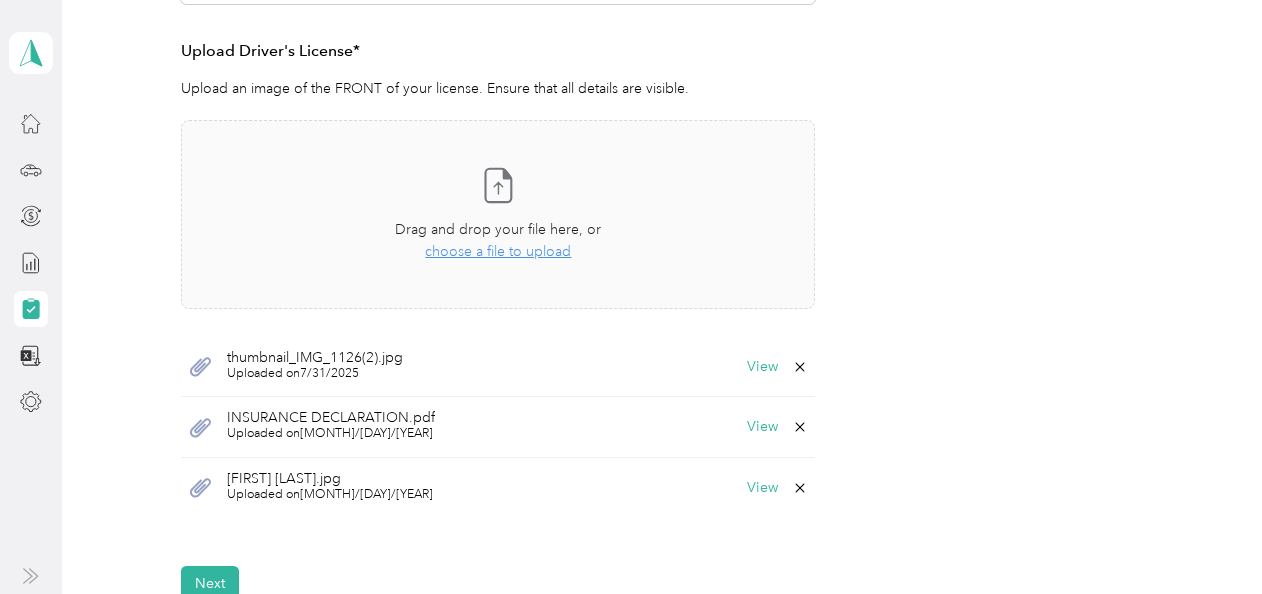 scroll, scrollTop: 447, scrollLeft: 0, axis: vertical 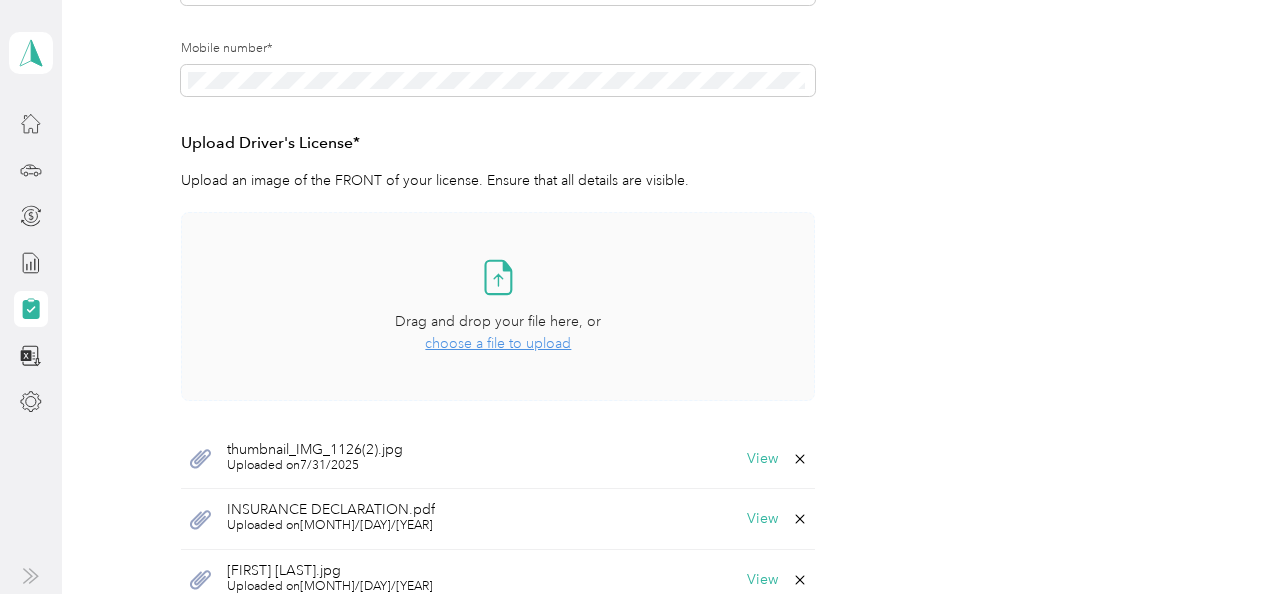 click on "choose a file to upload" at bounding box center (498, 343) 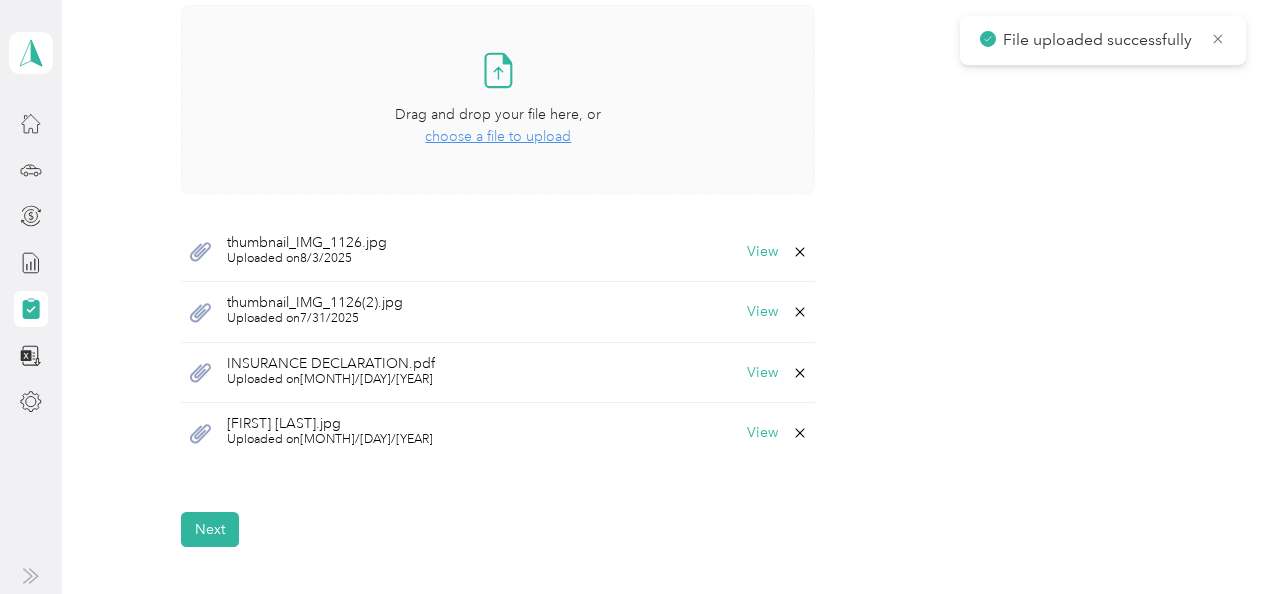 scroll, scrollTop: 678, scrollLeft: 0, axis: vertical 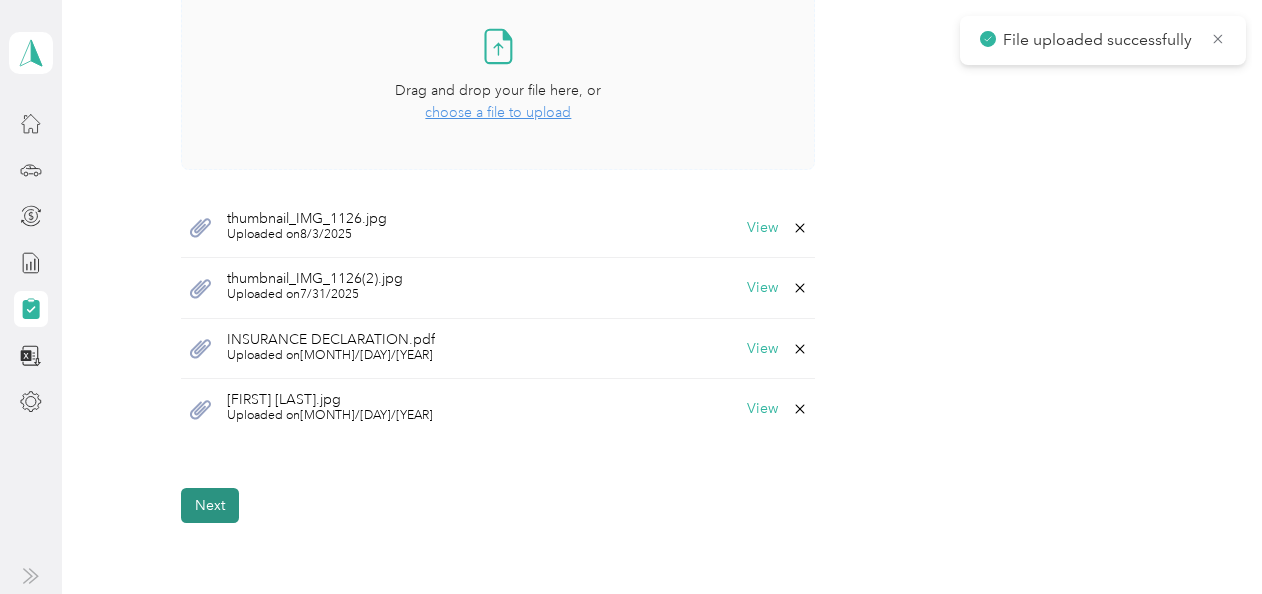 click on "Next" at bounding box center [210, 505] 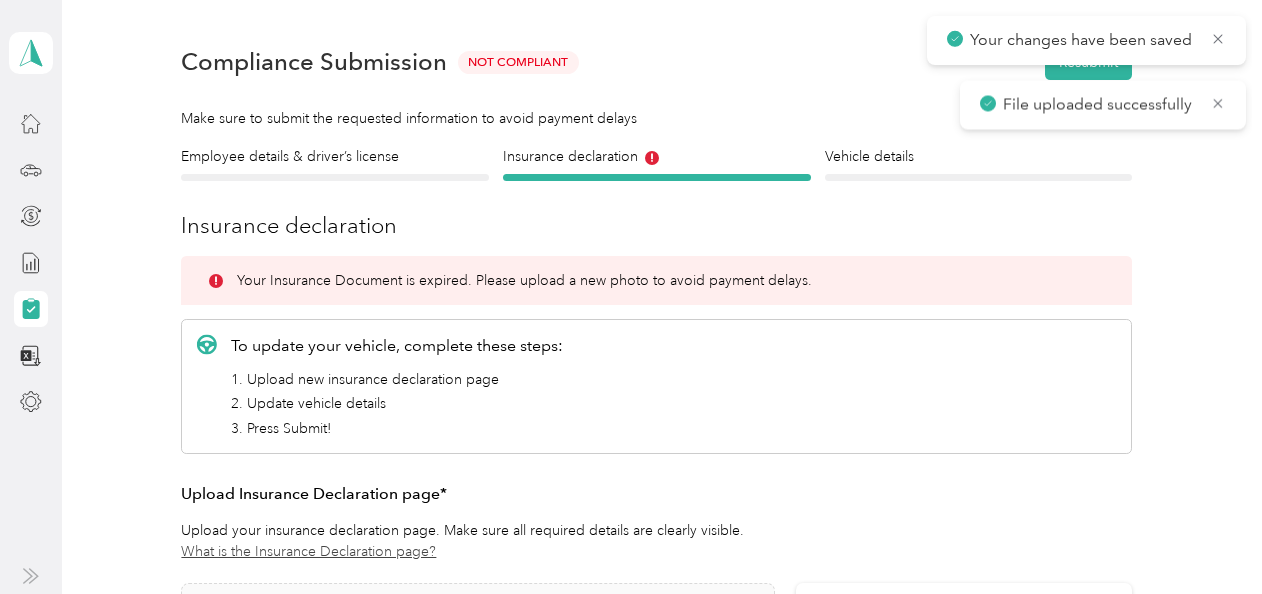 scroll, scrollTop: 24, scrollLeft: 0, axis: vertical 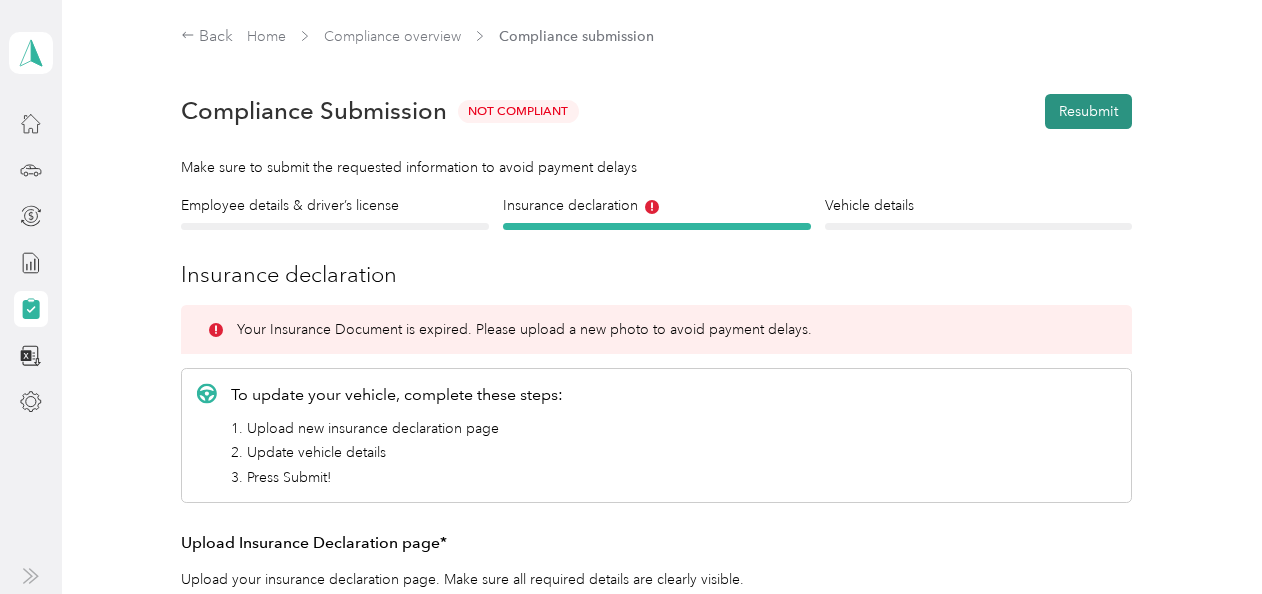 click on "Resubmit" at bounding box center [1088, 111] 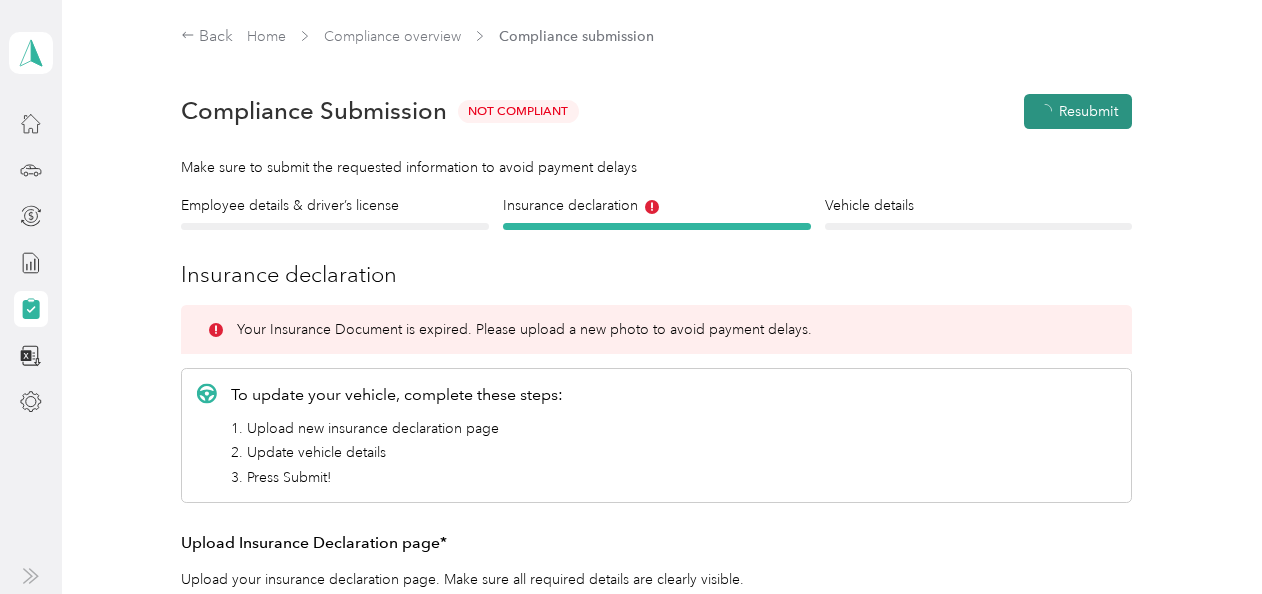 scroll, scrollTop: 24, scrollLeft: 0, axis: vertical 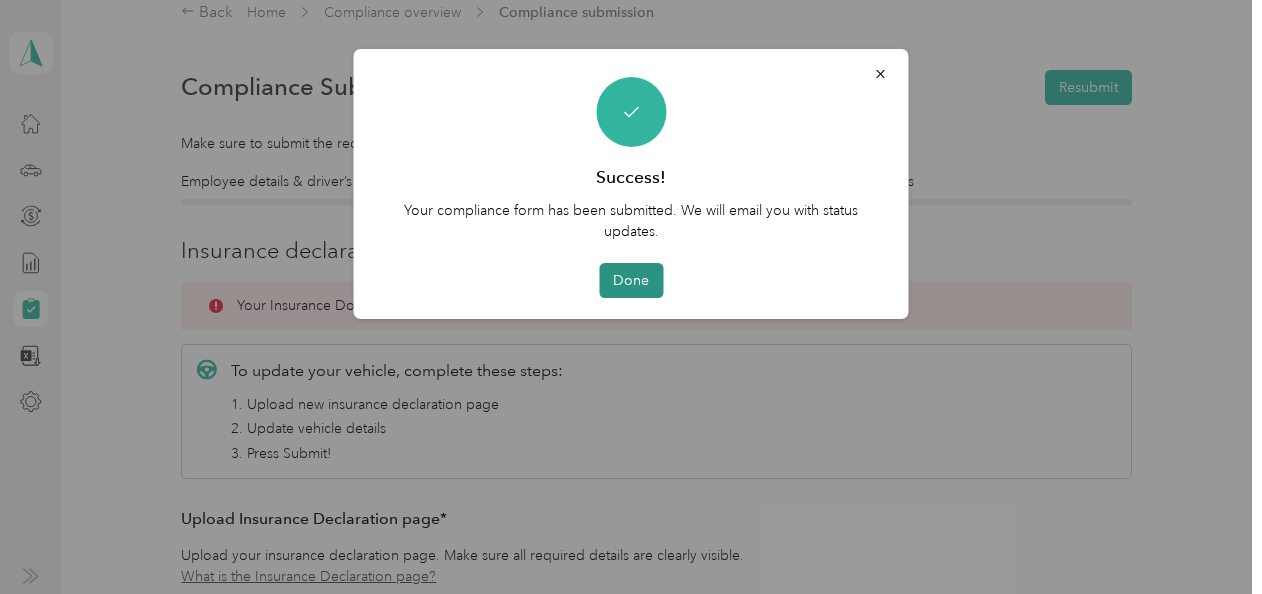 click on "Done" at bounding box center [631, 280] 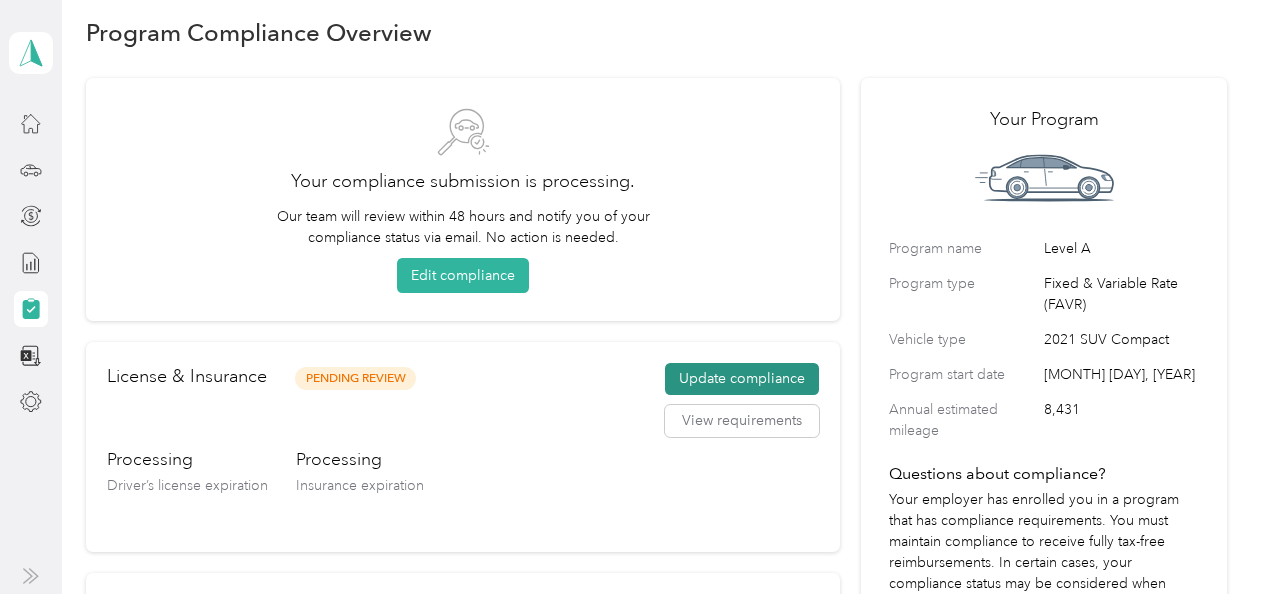 click on "Update compliance" at bounding box center (742, 379) 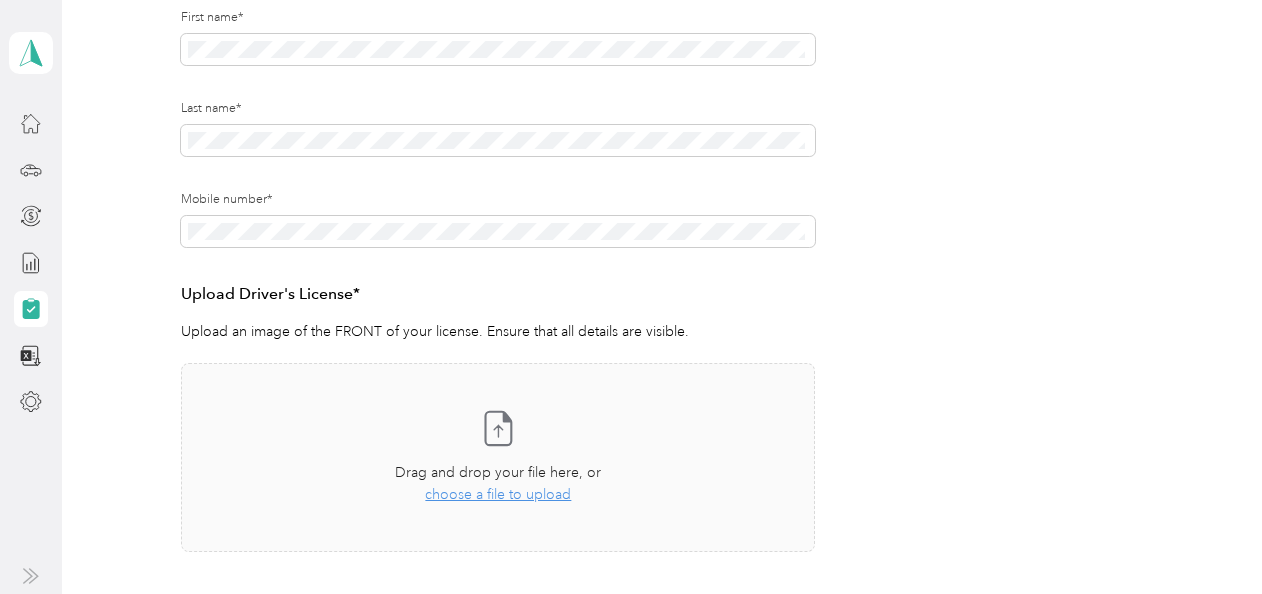 scroll, scrollTop: 307, scrollLeft: 0, axis: vertical 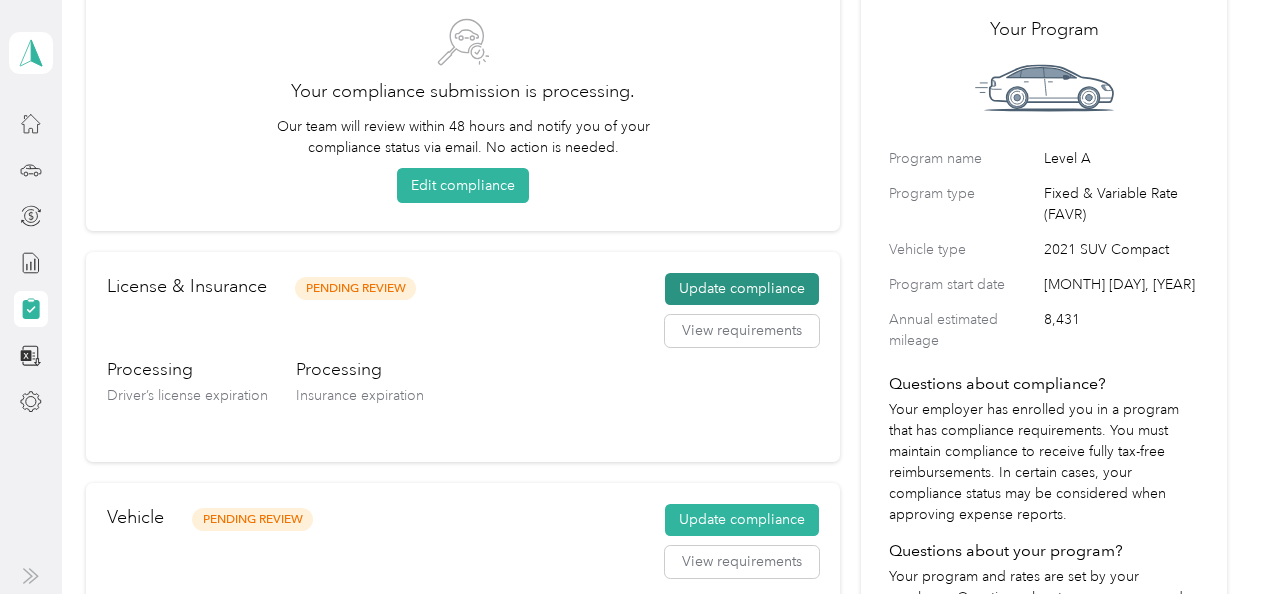 click on "Update compliance" at bounding box center (742, 289) 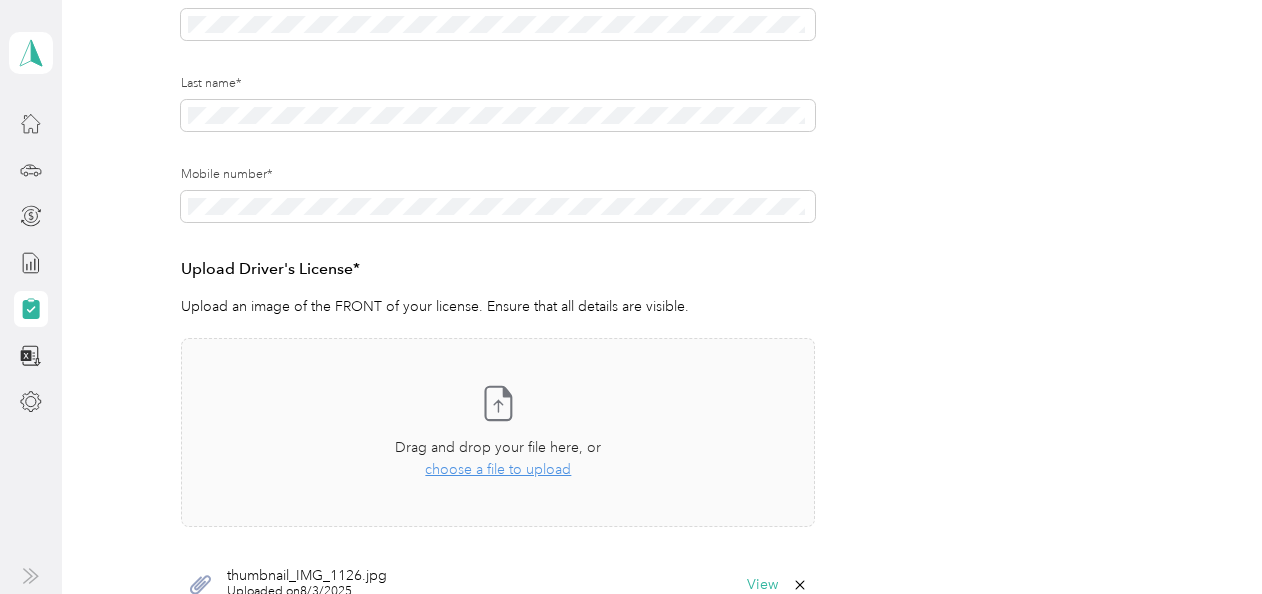 scroll, scrollTop: 324, scrollLeft: 0, axis: vertical 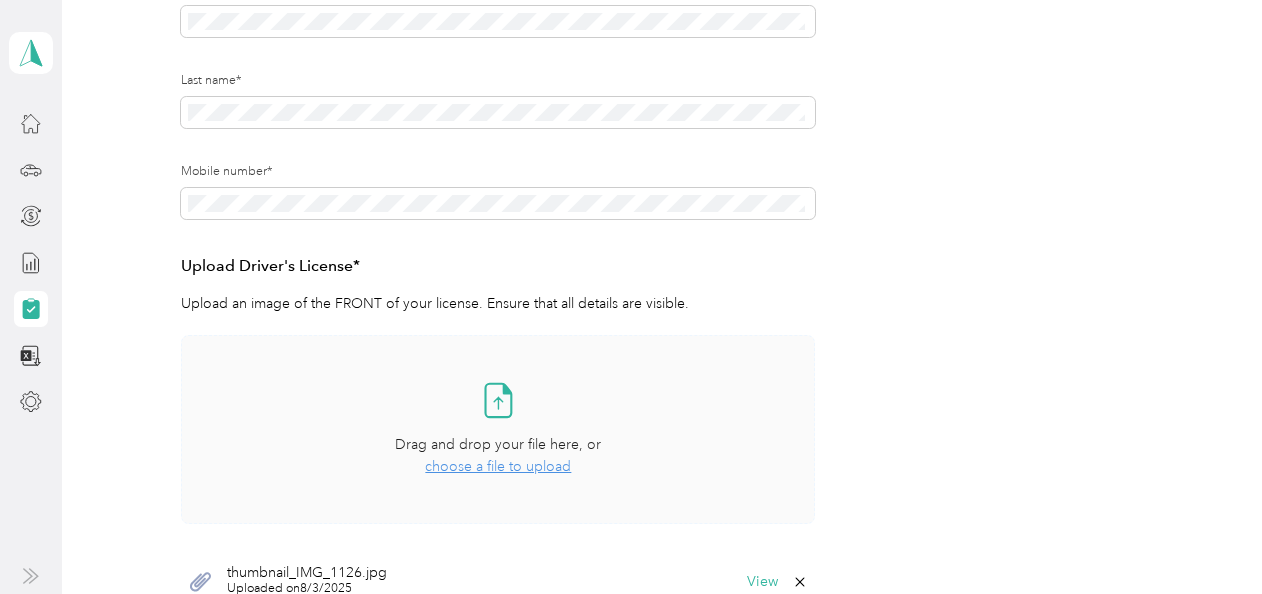 click on "choose a file to upload" at bounding box center [498, 466] 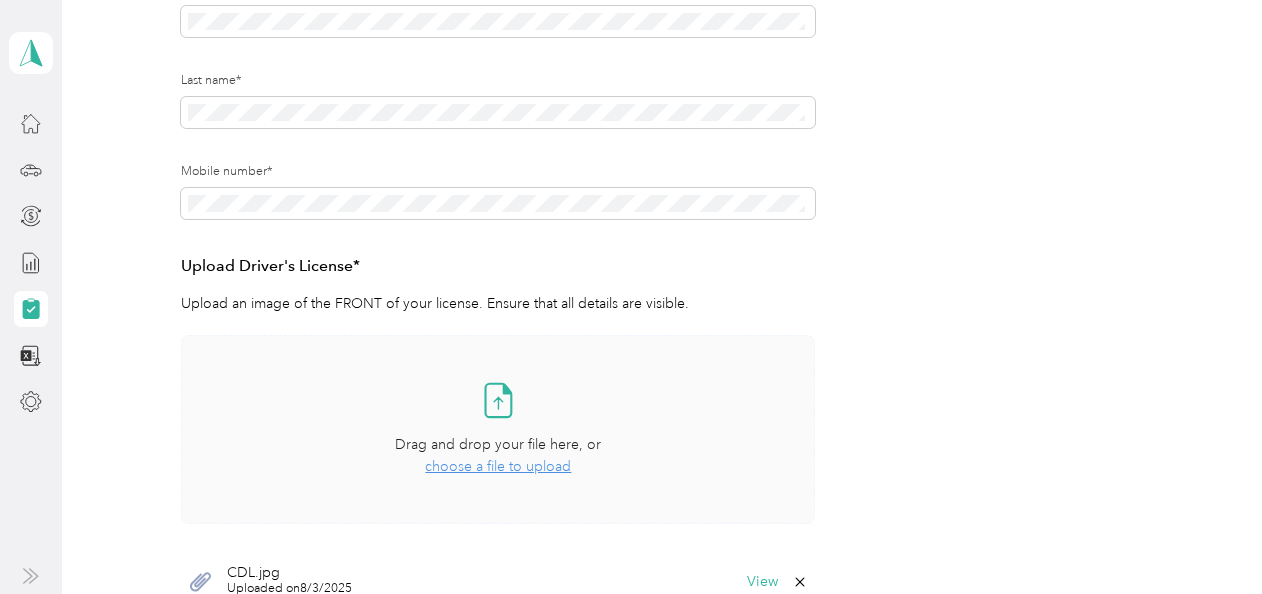 scroll, scrollTop: 0, scrollLeft: 0, axis: both 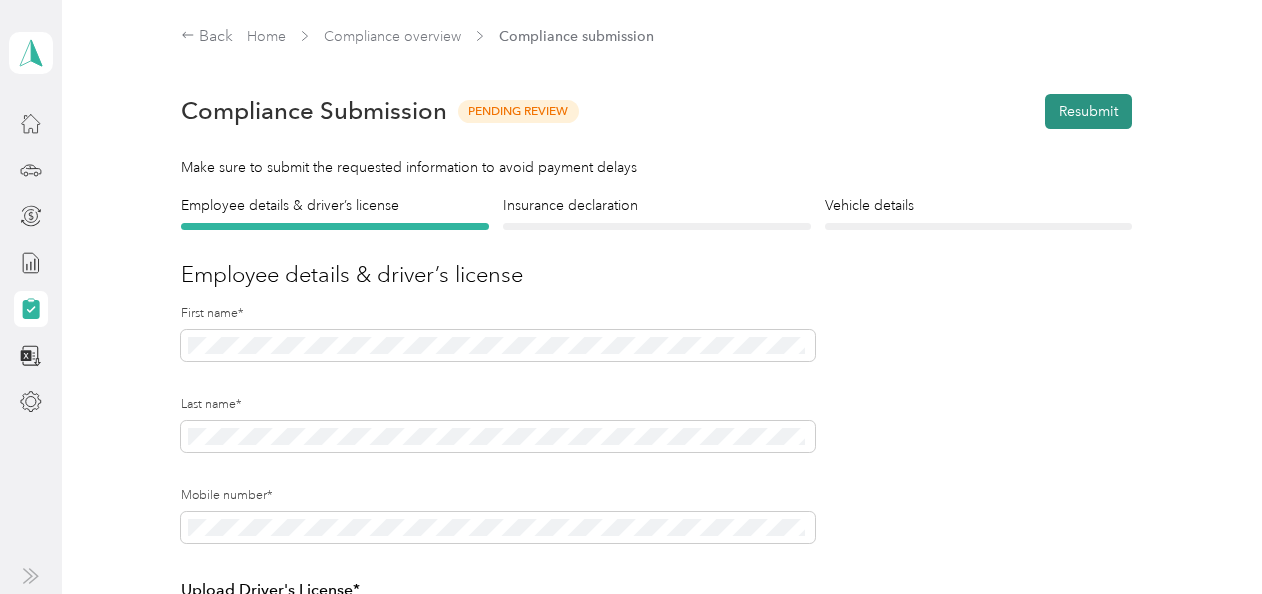click on "Resubmit" at bounding box center (1088, 111) 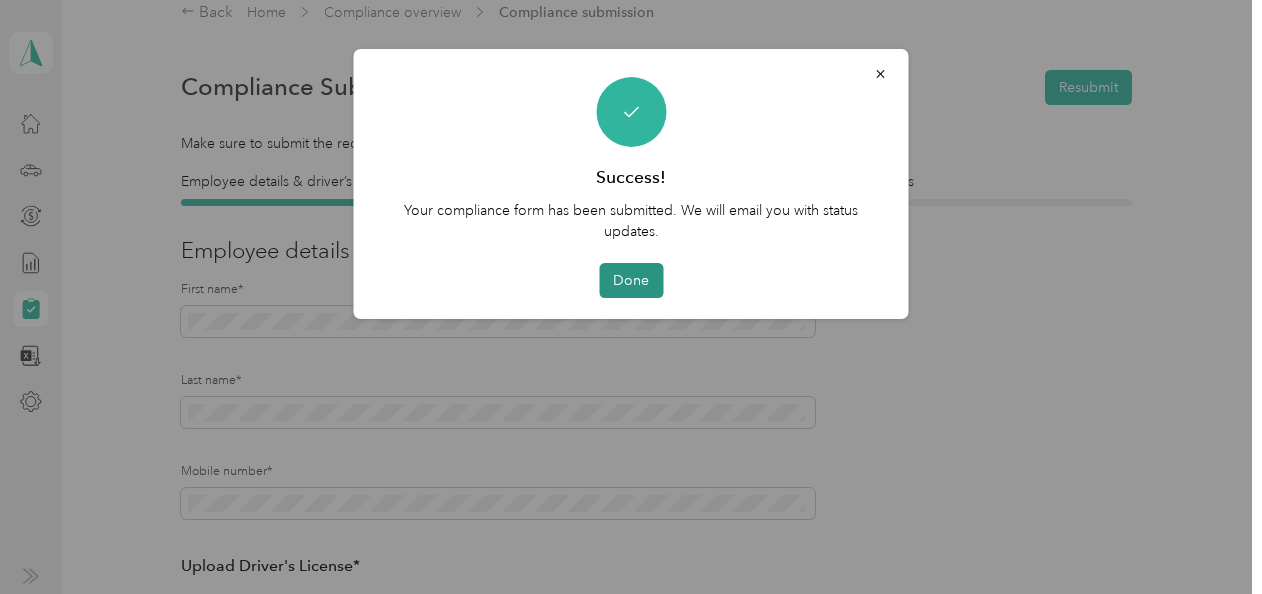 click on "Done" at bounding box center [631, 280] 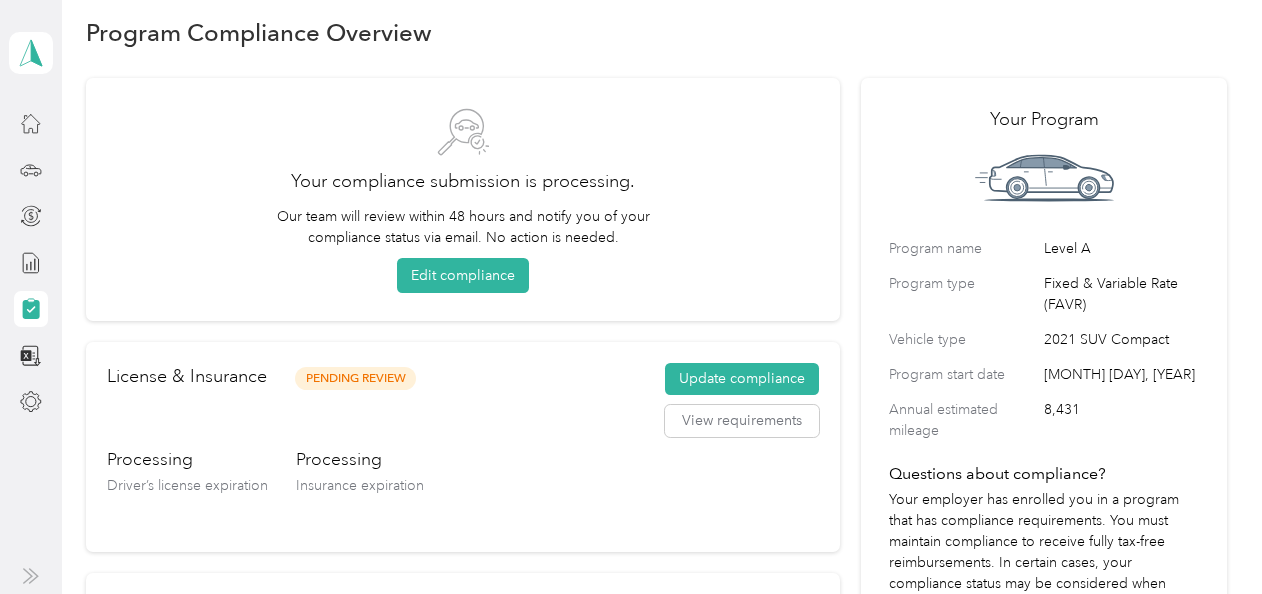 scroll, scrollTop: 30, scrollLeft: 0, axis: vertical 